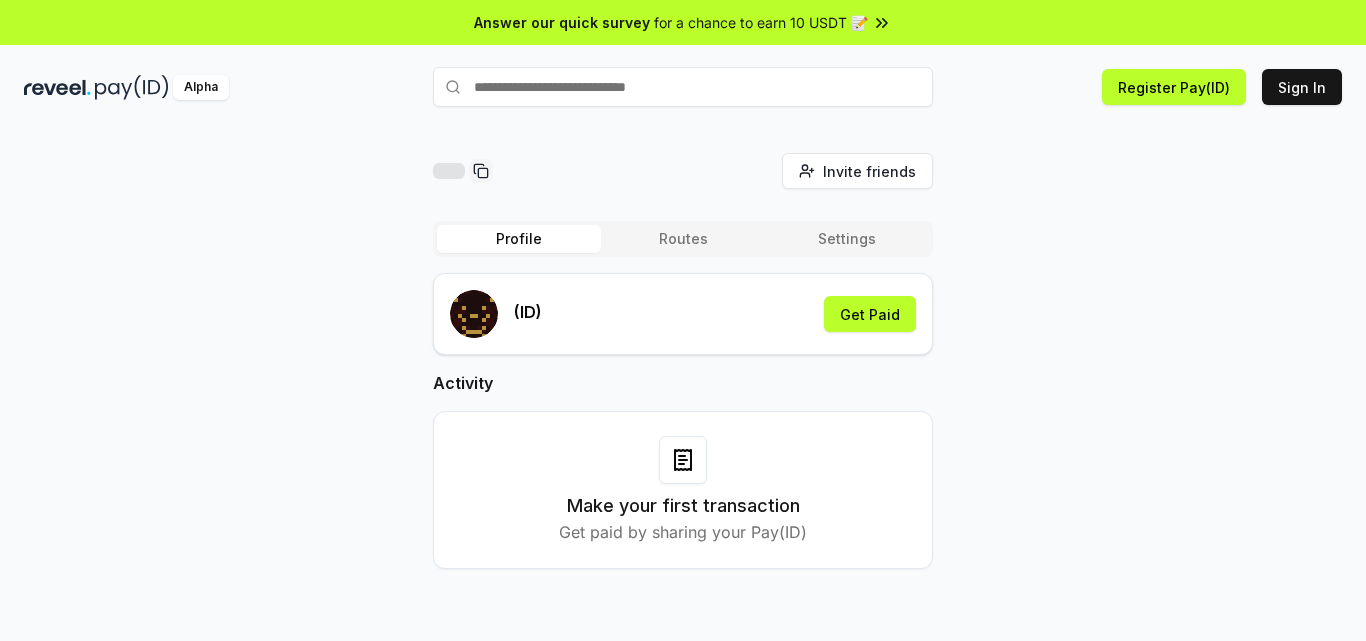 scroll, scrollTop: 0, scrollLeft: 0, axis: both 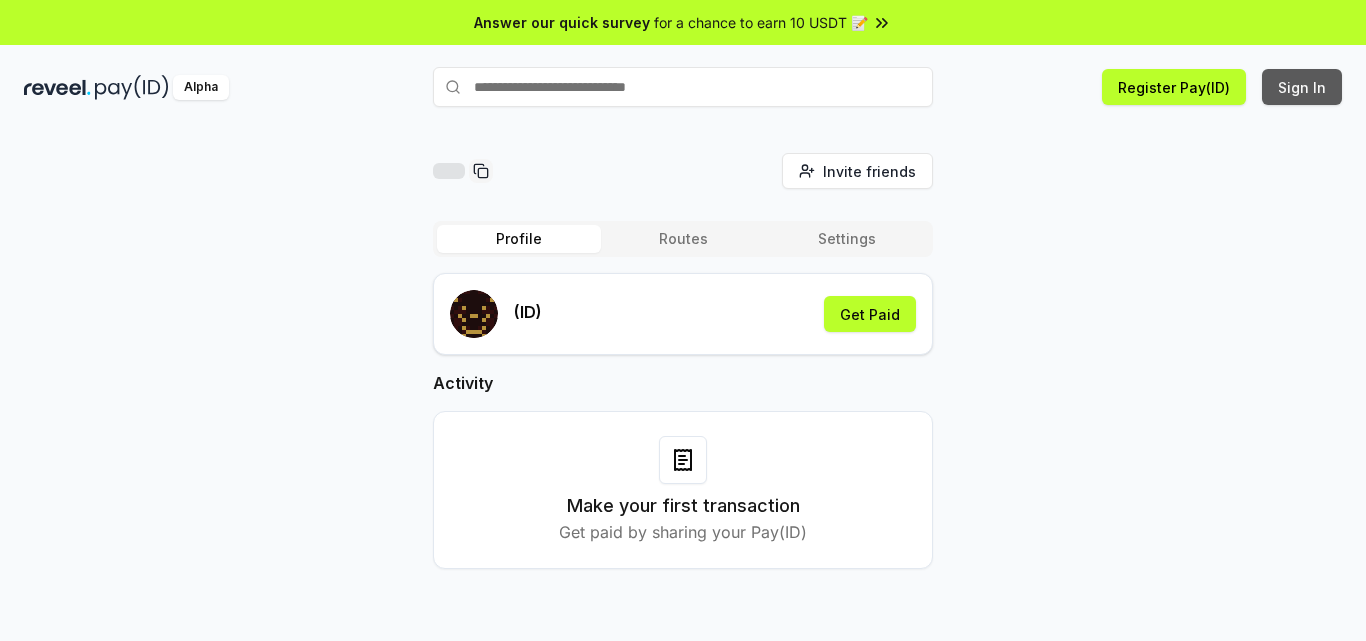 click on "Sign In" at bounding box center (1302, 87) 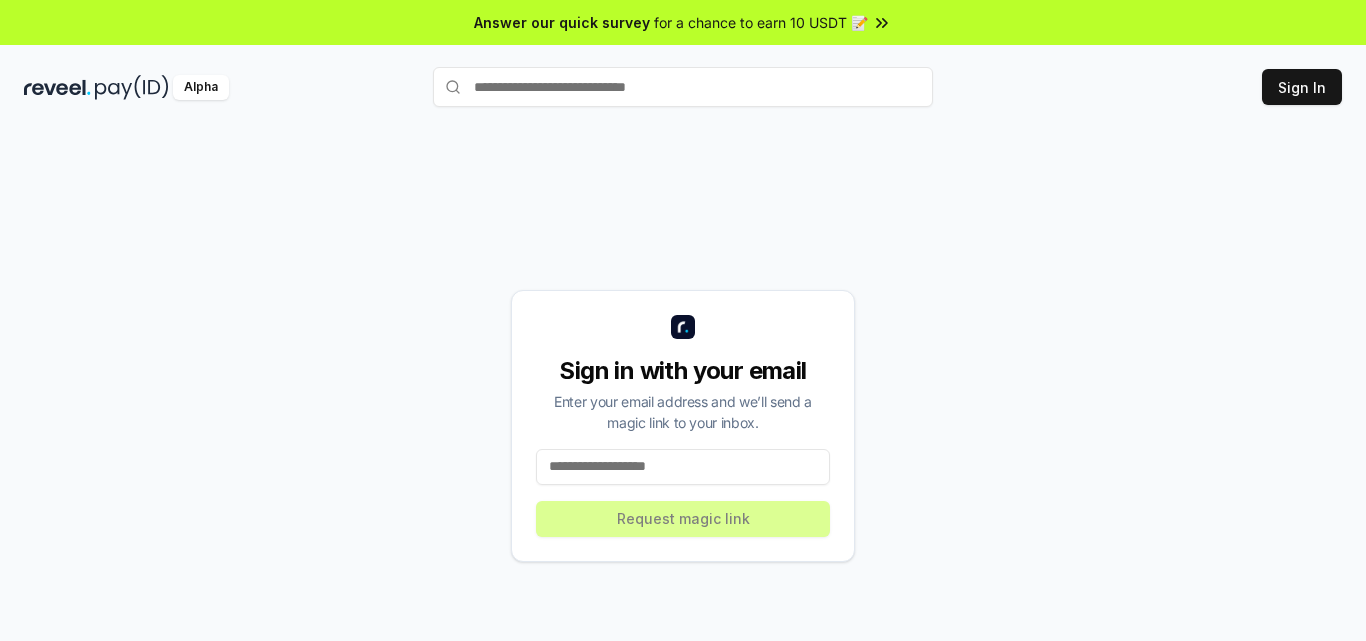 scroll, scrollTop: 0, scrollLeft: 0, axis: both 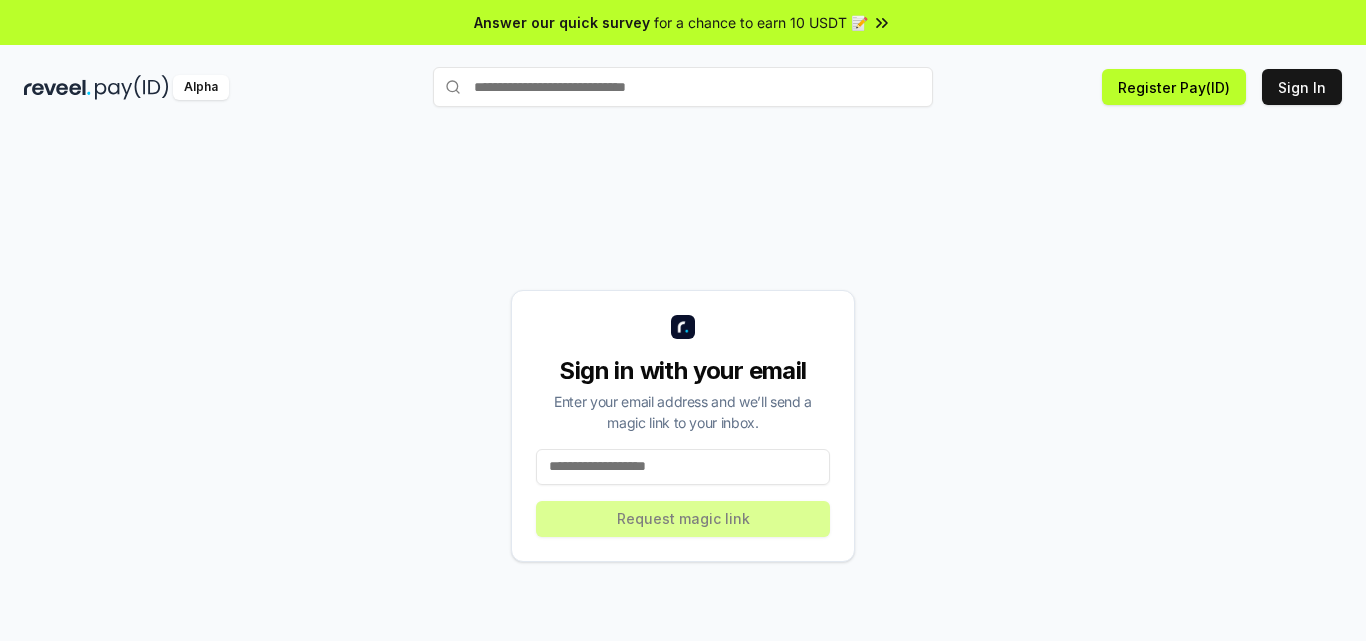 click at bounding box center (683, 467) 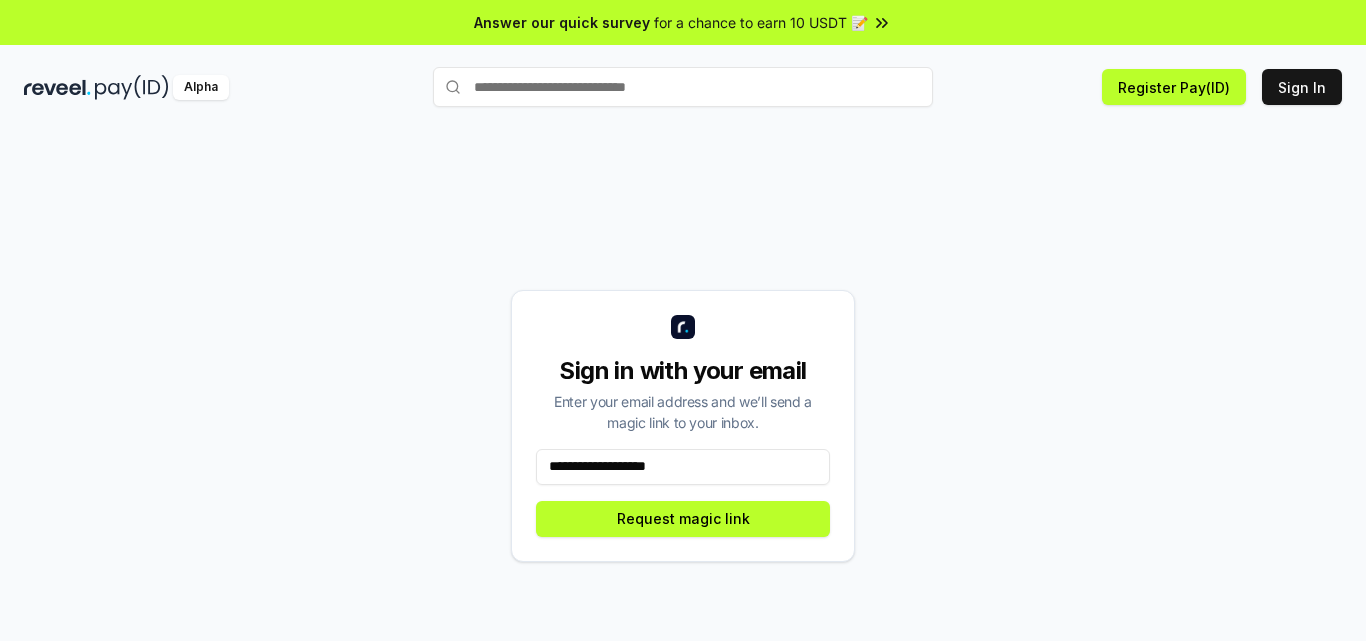 type on "**********" 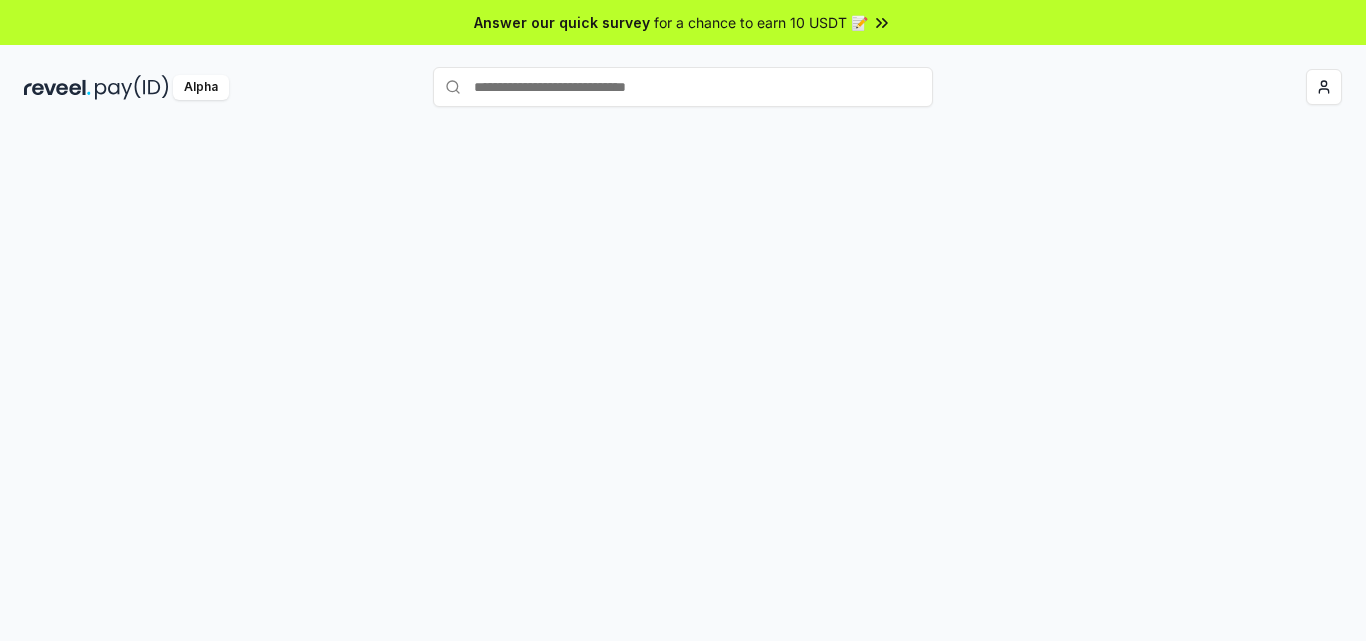 scroll, scrollTop: 0, scrollLeft: 0, axis: both 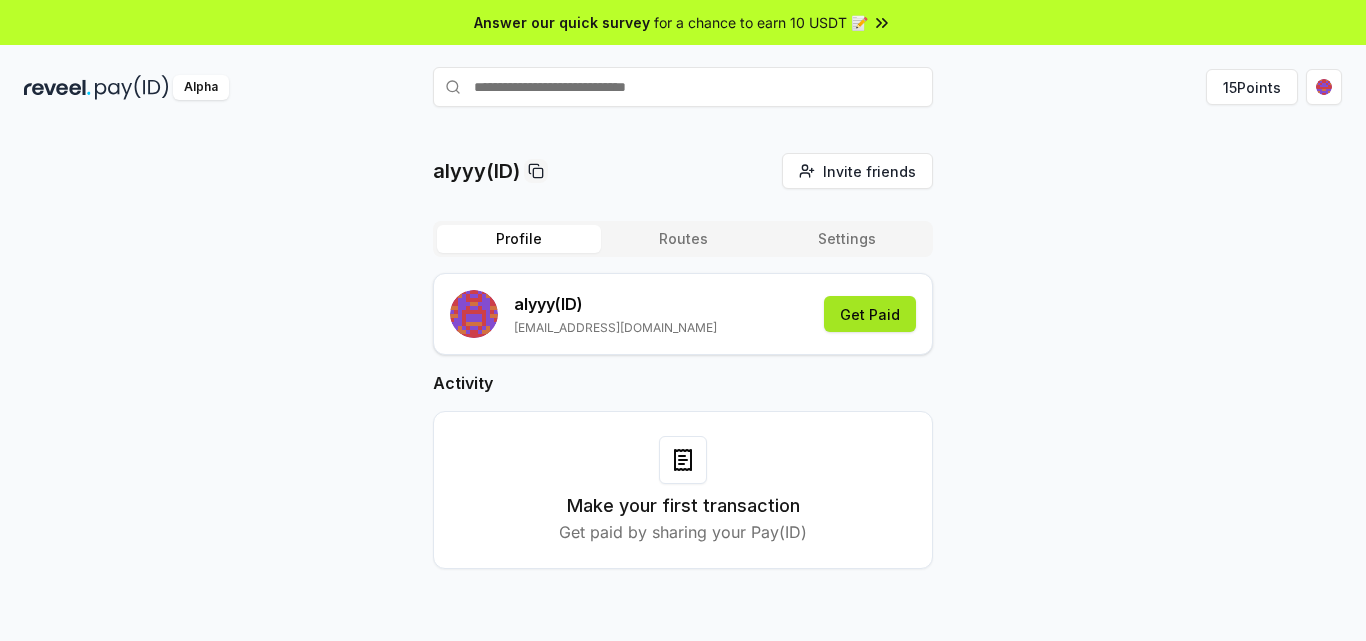 click on "Get Paid" at bounding box center (870, 314) 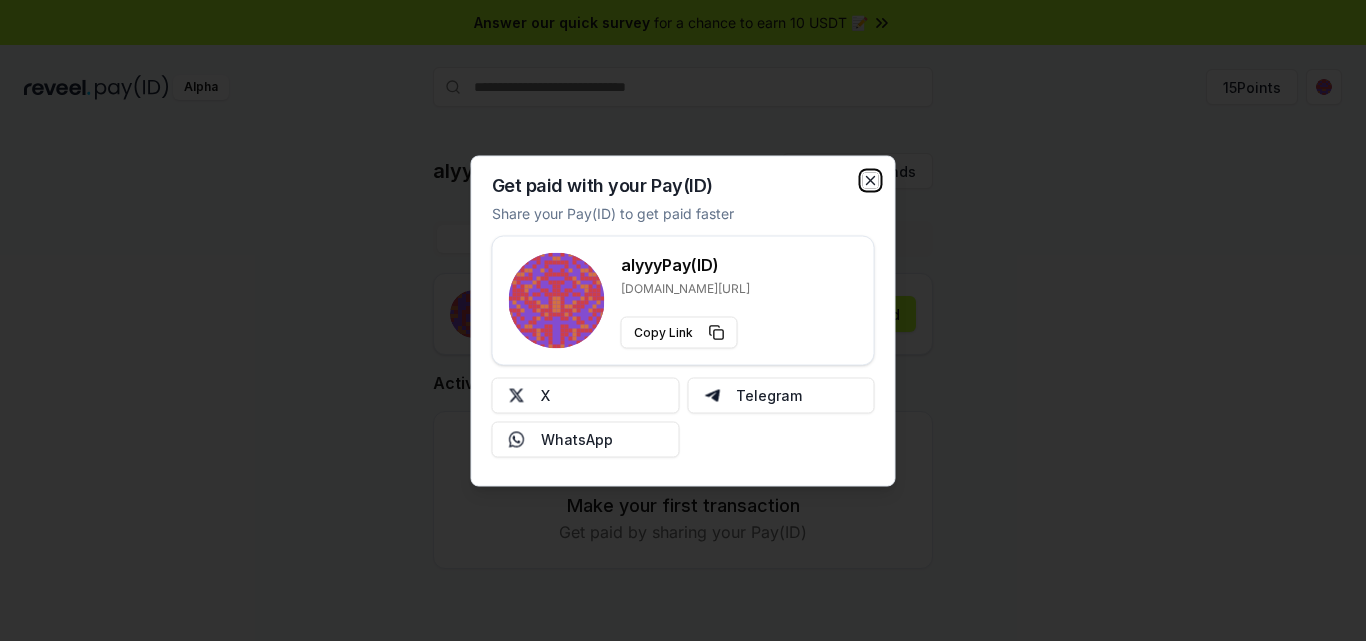 click 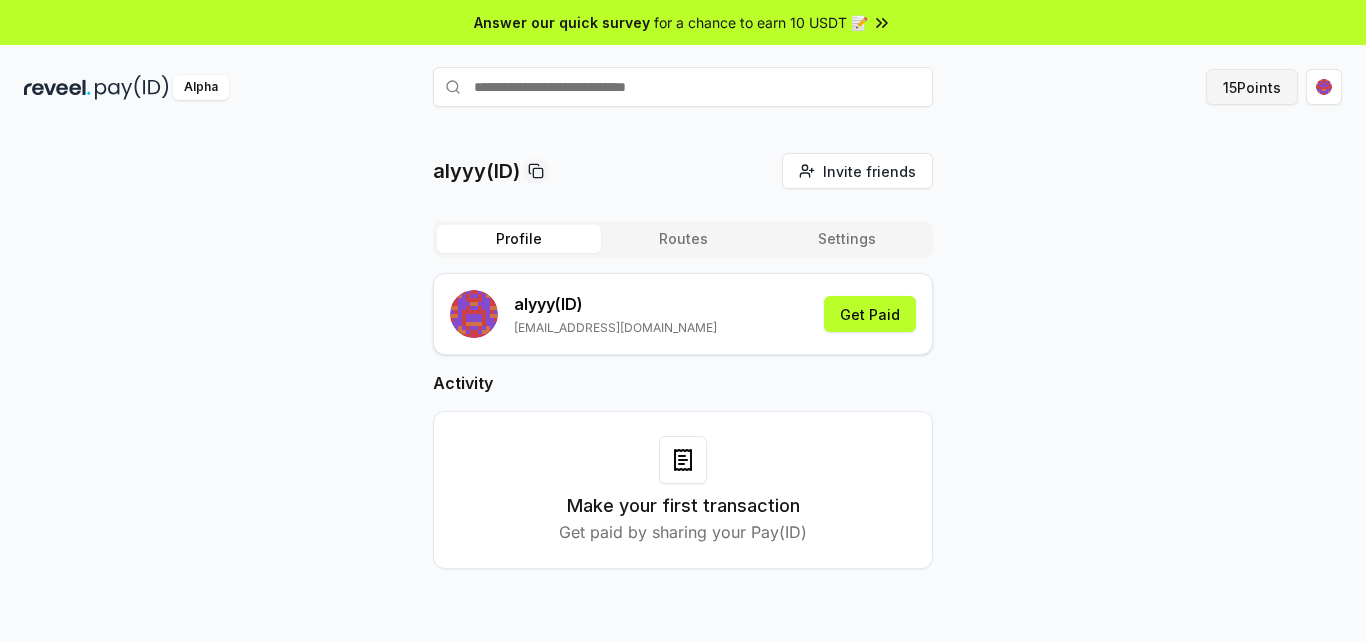 click on "15  Points" at bounding box center [1252, 87] 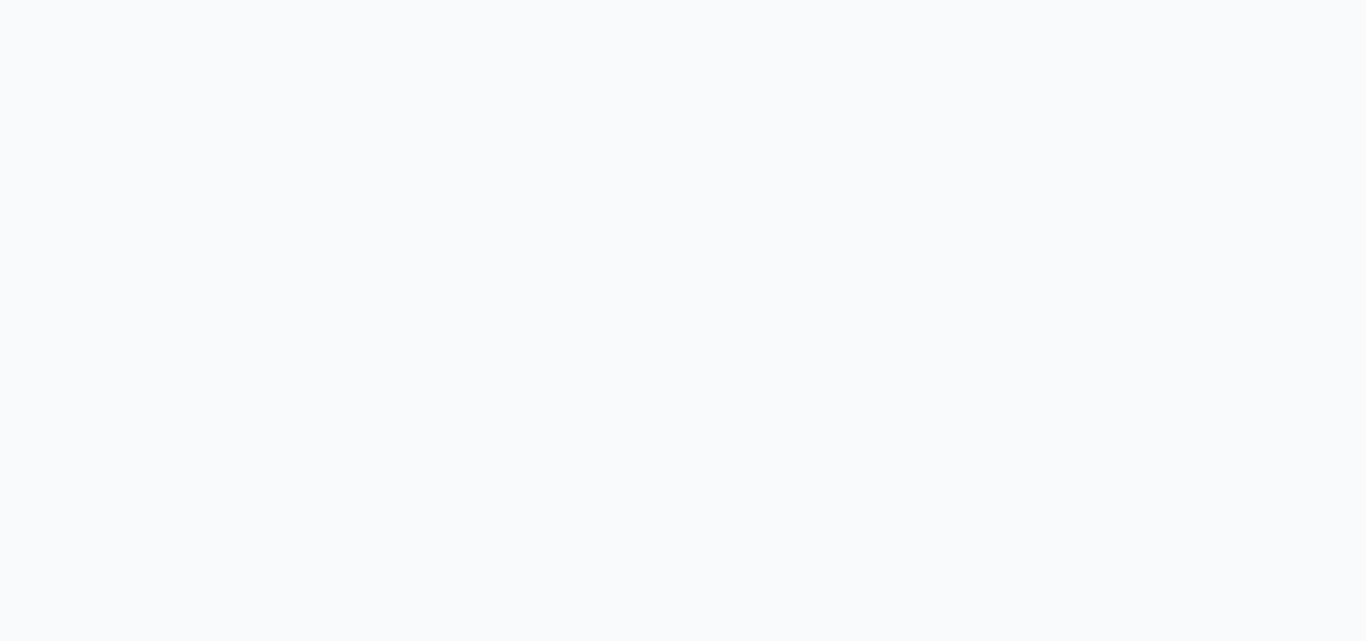 scroll, scrollTop: 0, scrollLeft: 0, axis: both 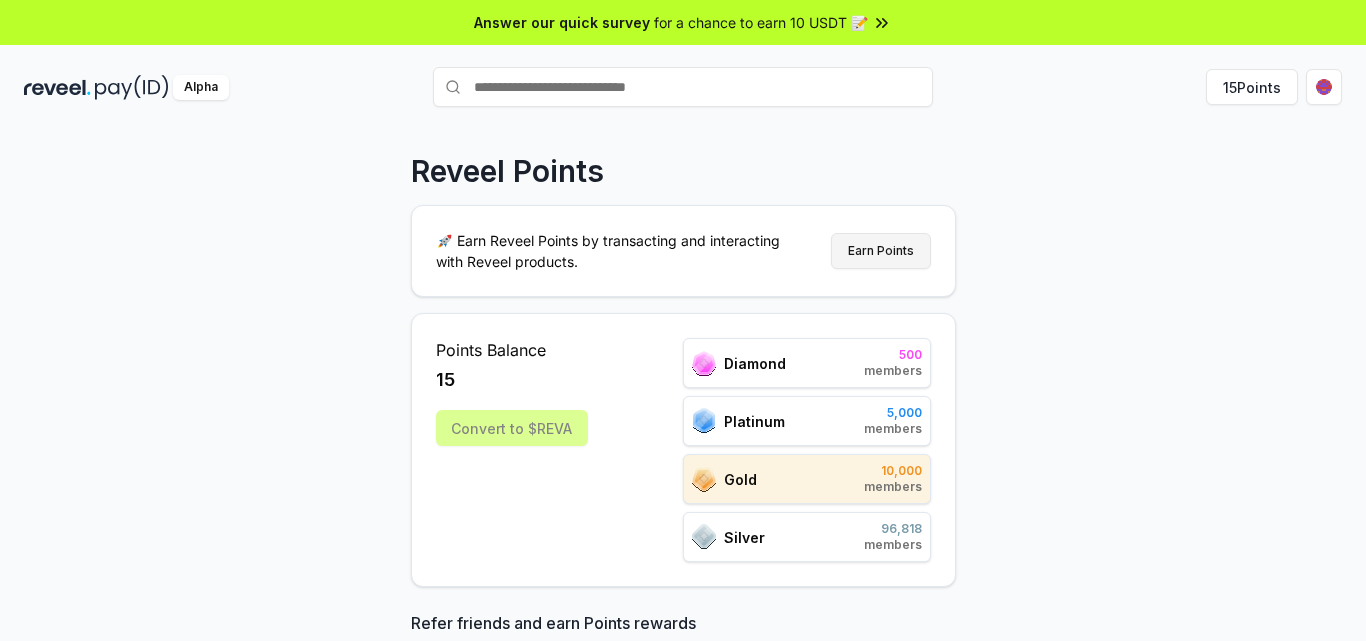 click on "Earn Points" at bounding box center [881, 251] 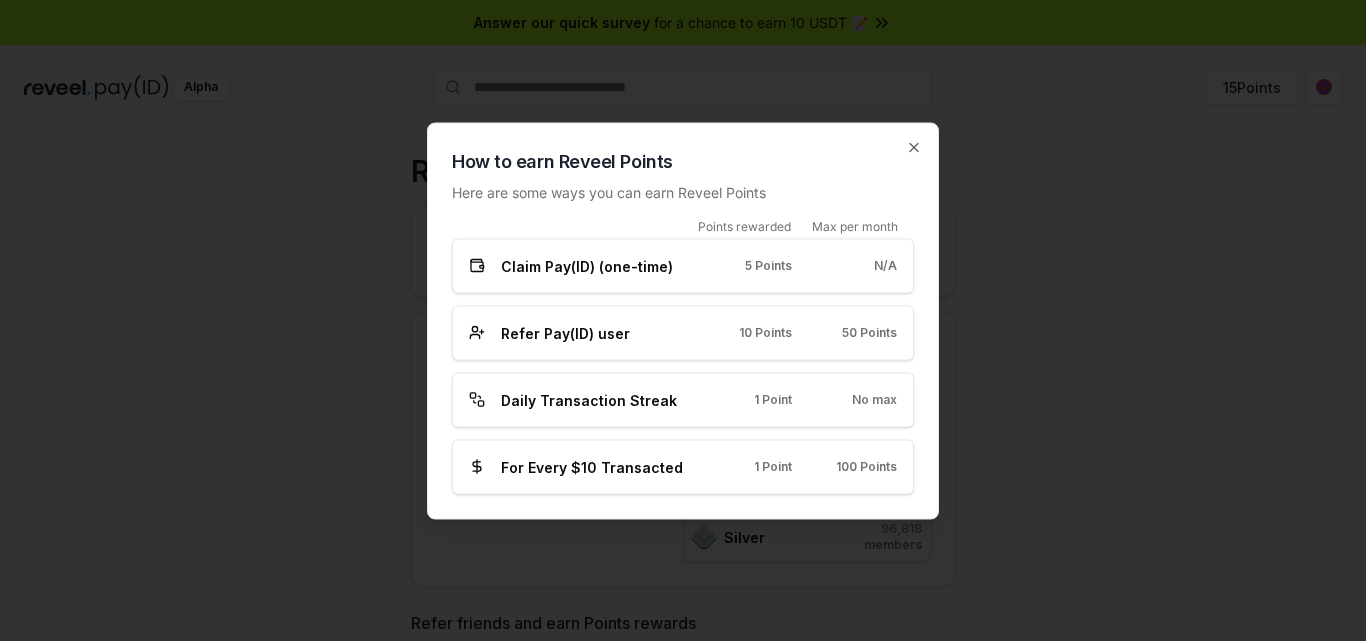 click on "How to earn Reveel Points Here are some ways you can earn Reveel Points Points rewarded Max per month Claim Pay(ID) (one-time) 5 Points N/A Refer Pay(ID) user 10 Points 50 Points Daily Transaction Streak 1 Point No max For Every $10 Transacted 1 Point 100 Points Close" at bounding box center [683, 320] 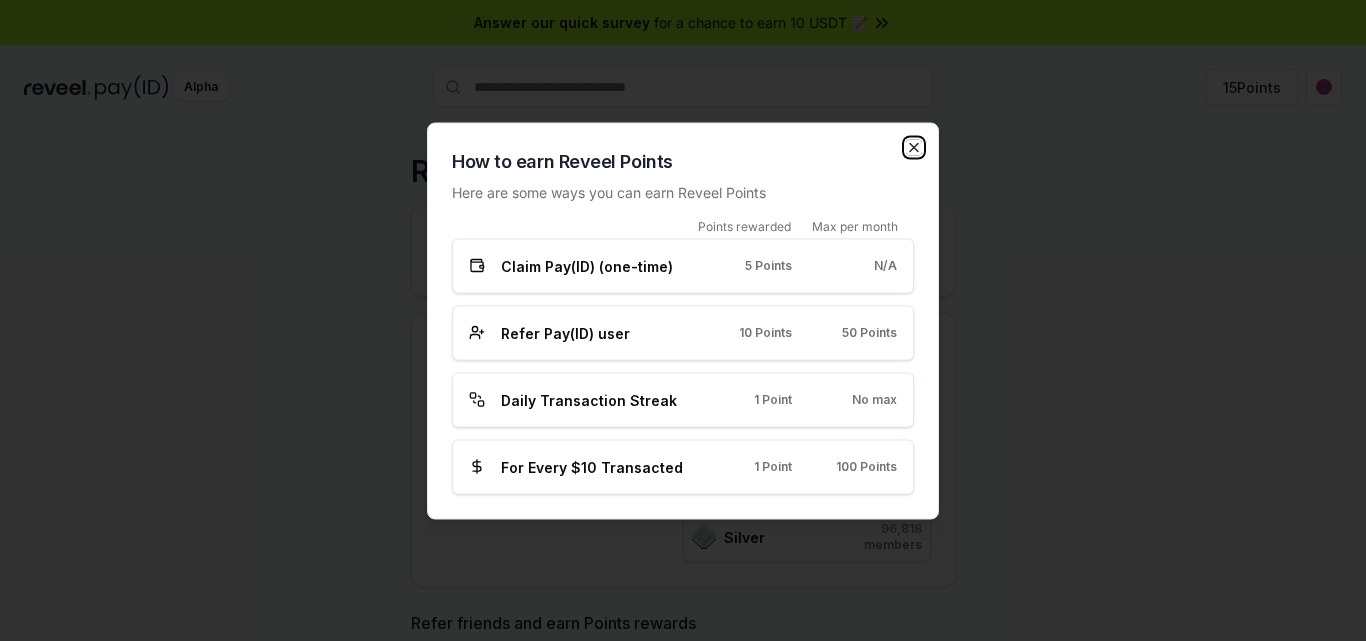 click 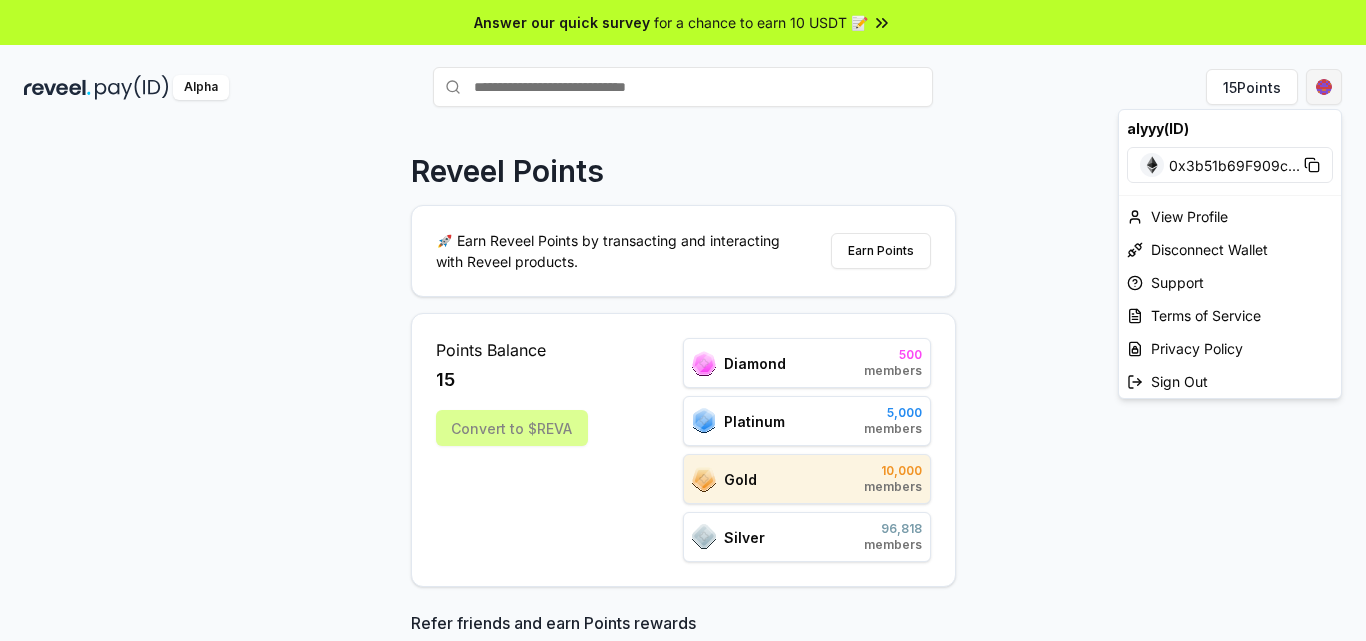 click on "Answer our quick survey for a chance to earn 10 USDT 📝 Alpha   15  Points Reveel Points  🚀 Earn Reveel Points by transacting and interacting with Reveel products. Earn Points Points Balance  15 Convert to $[PERSON_NAME] 500 members Platinum 5,000 members Gold 10,000 members Silver 96,818 members Refer friends and earn Points rewards [URL][DOMAIN_NAME] Invite friends Join the discussion on Discord Join Discord     31.2K community members Leaderboard Diamond Platinum Gold Silver Rank Pay(ID) Points # 5756 alyyy 15 # 5501 ver435 15 # 5502 d87g8888 15 # 5503 bit 15 # 5504 kevin9583 15 # 5505 cools 15 # 5506 zsh 15 # 5507 mcm 15 # 5508 unv 15 # 5509 ythf6785 15 # 5510 td567 15 Previous 1 2 3 4 5 More pages 1000 Next alyyy(ID)   0x3b51b69F909c ...     View Profile   Disconnect Wallet   Support   Terms of Service   Privacy Policy   Sign Out" at bounding box center (683, 320) 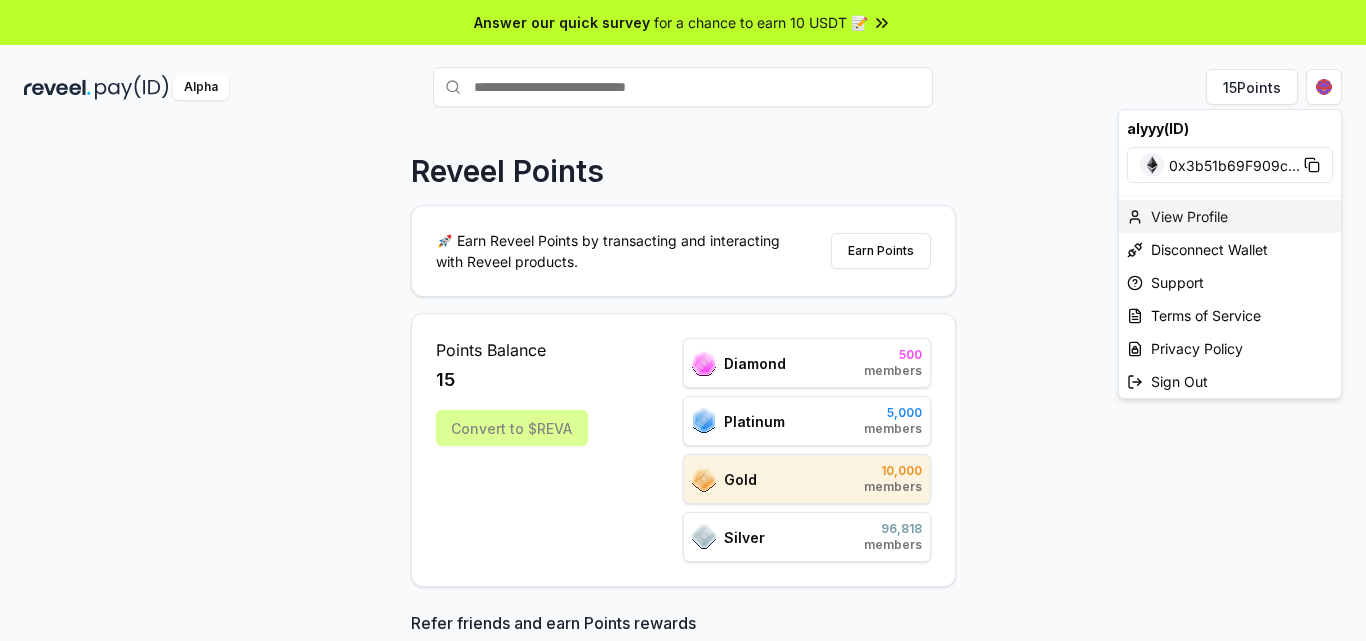 click on "View Profile" at bounding box center (1230, 216) 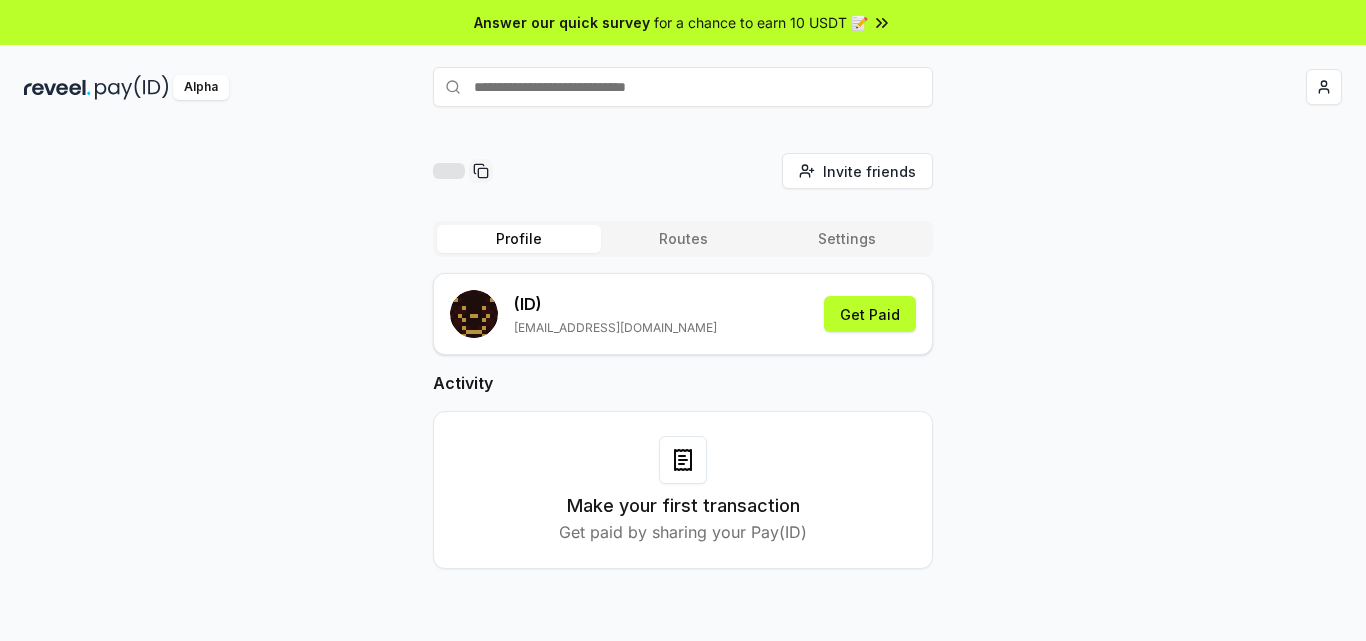 scroll, scrollTop: 0, scrollLeft: 0, axis: both 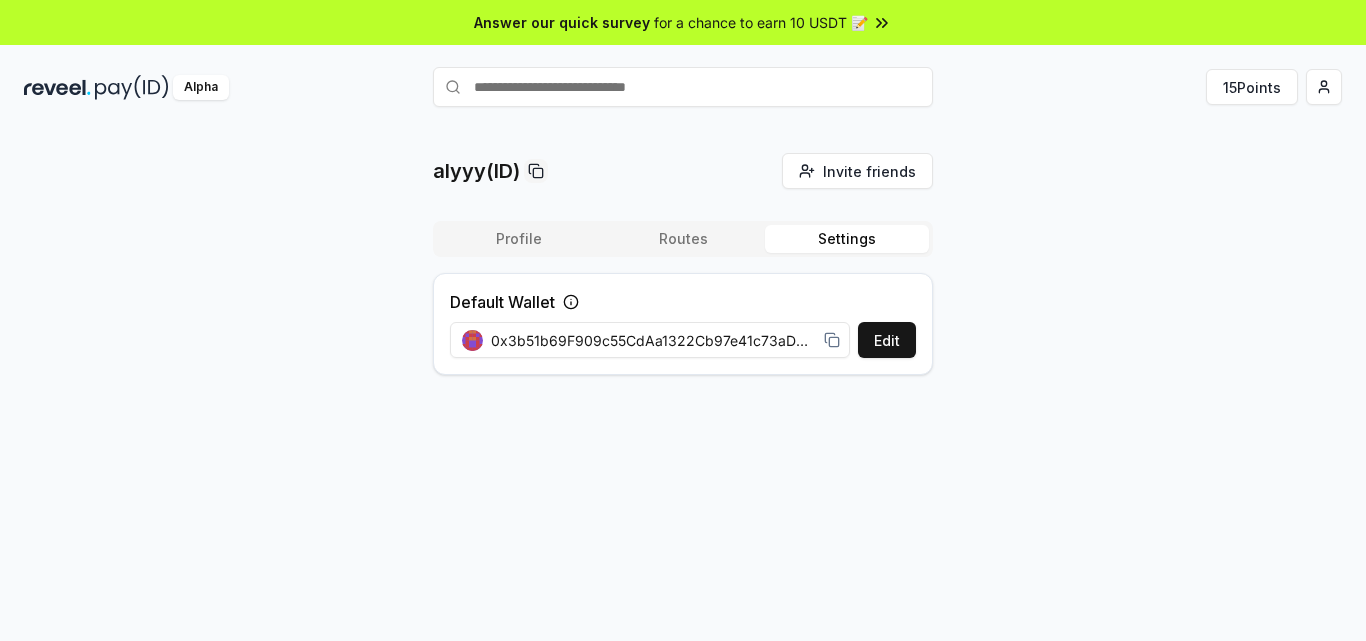click on "Settings" at bounding box center (847, 239) 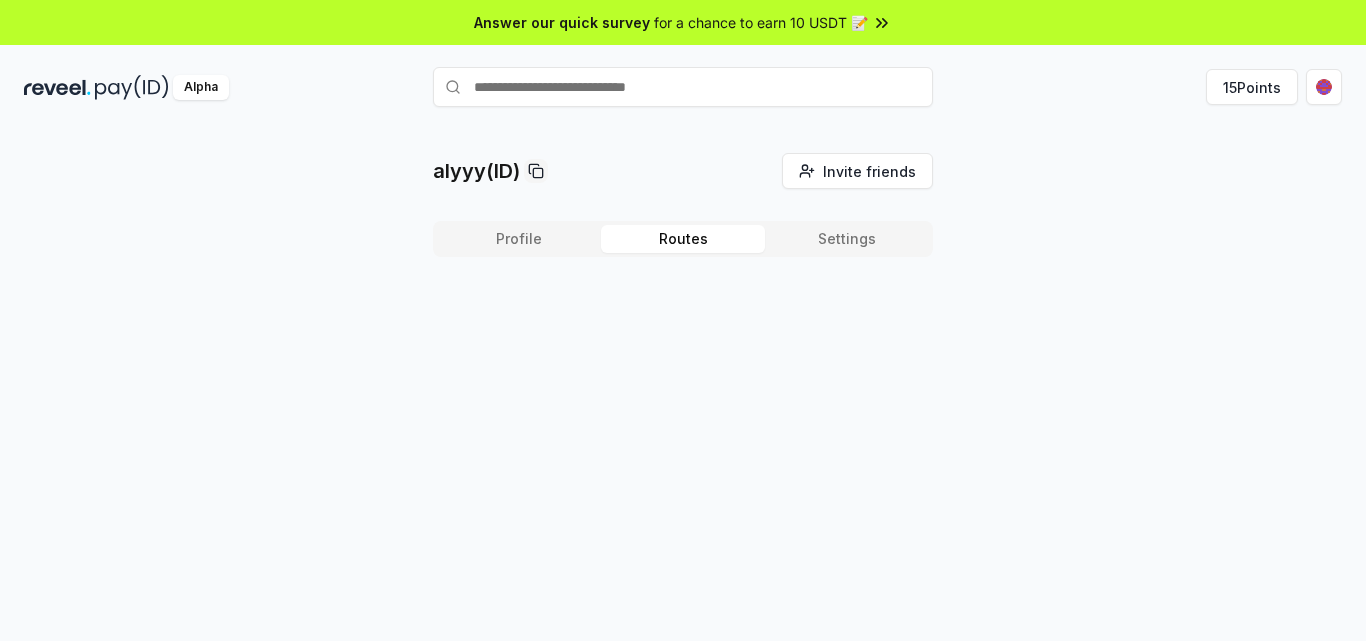click on "Routes" at bounding box center [683, 239] 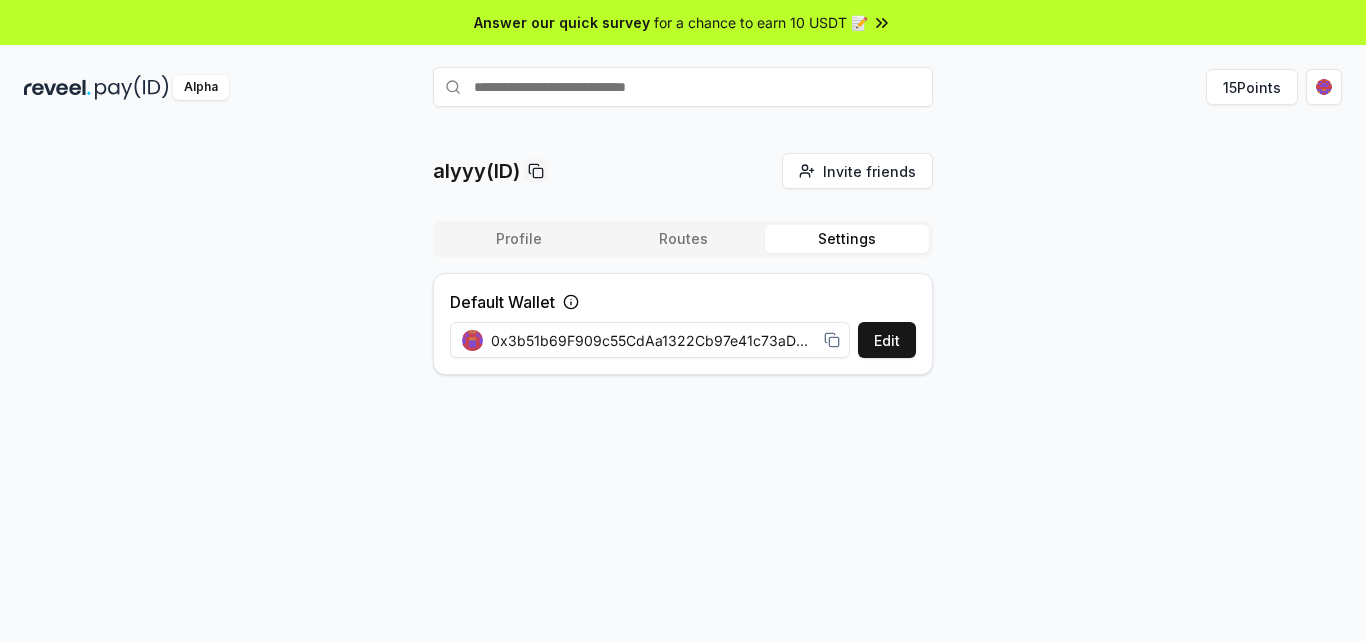 click on "Settings" at bounding box center (847, 239) 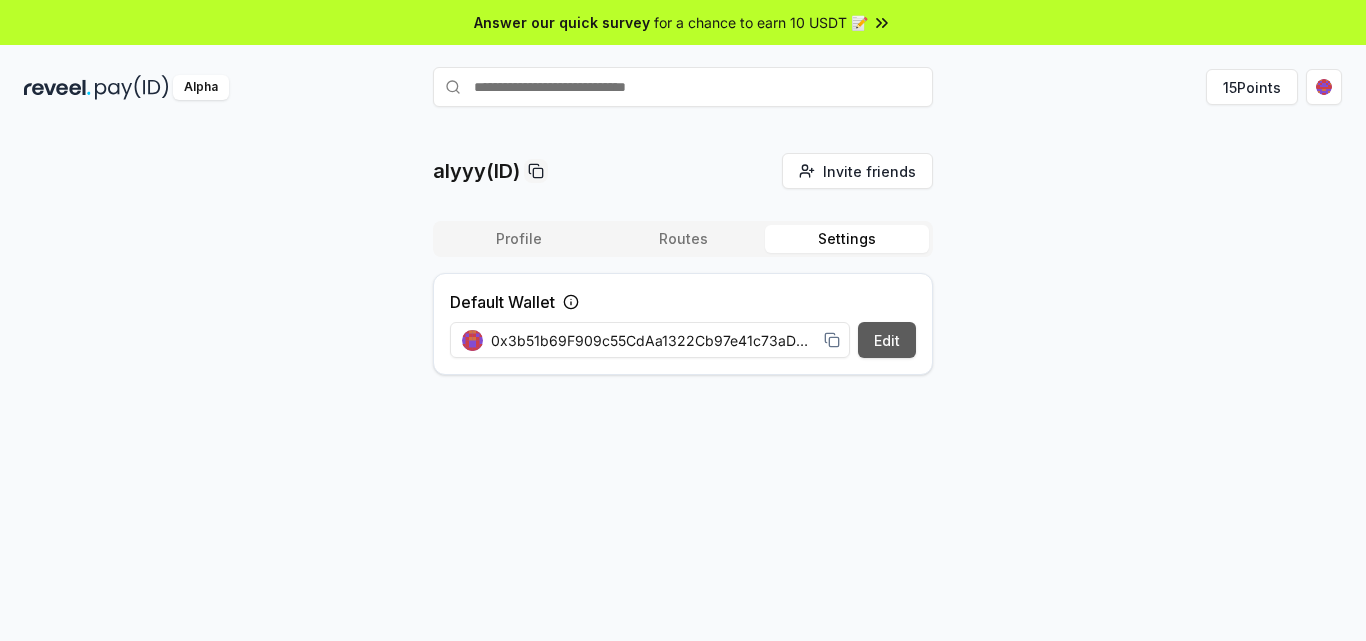 click on "Edit" at bounding box center [887, 340] 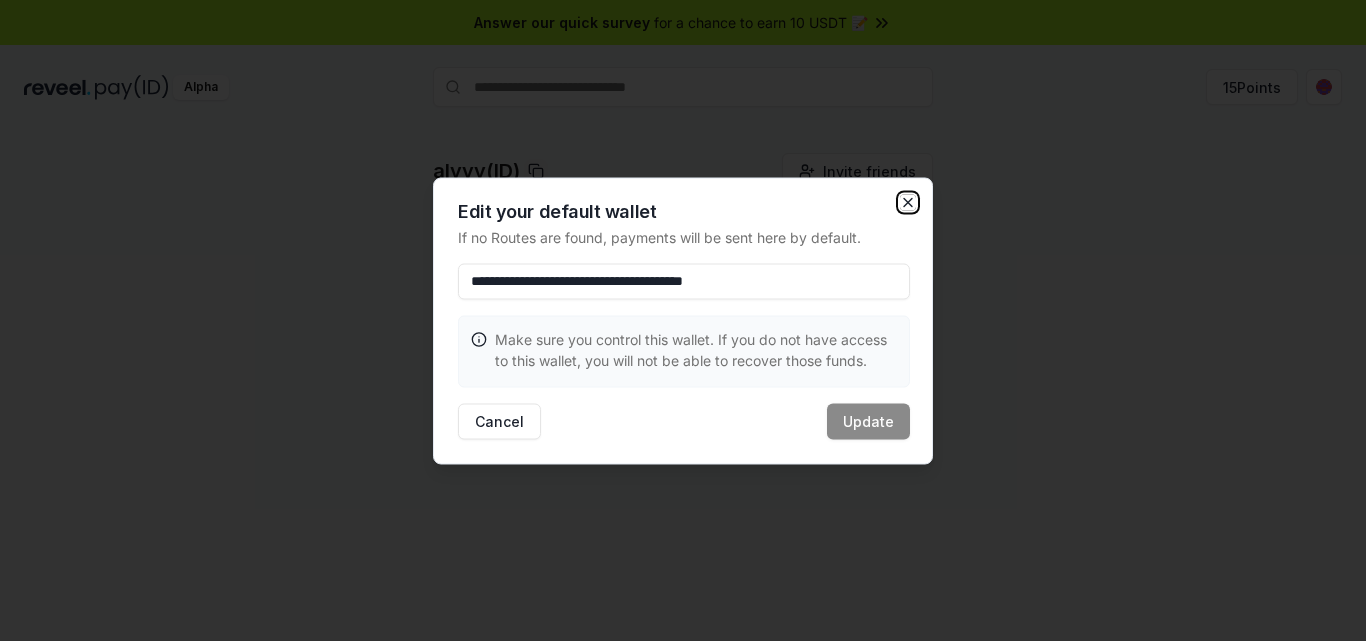 click 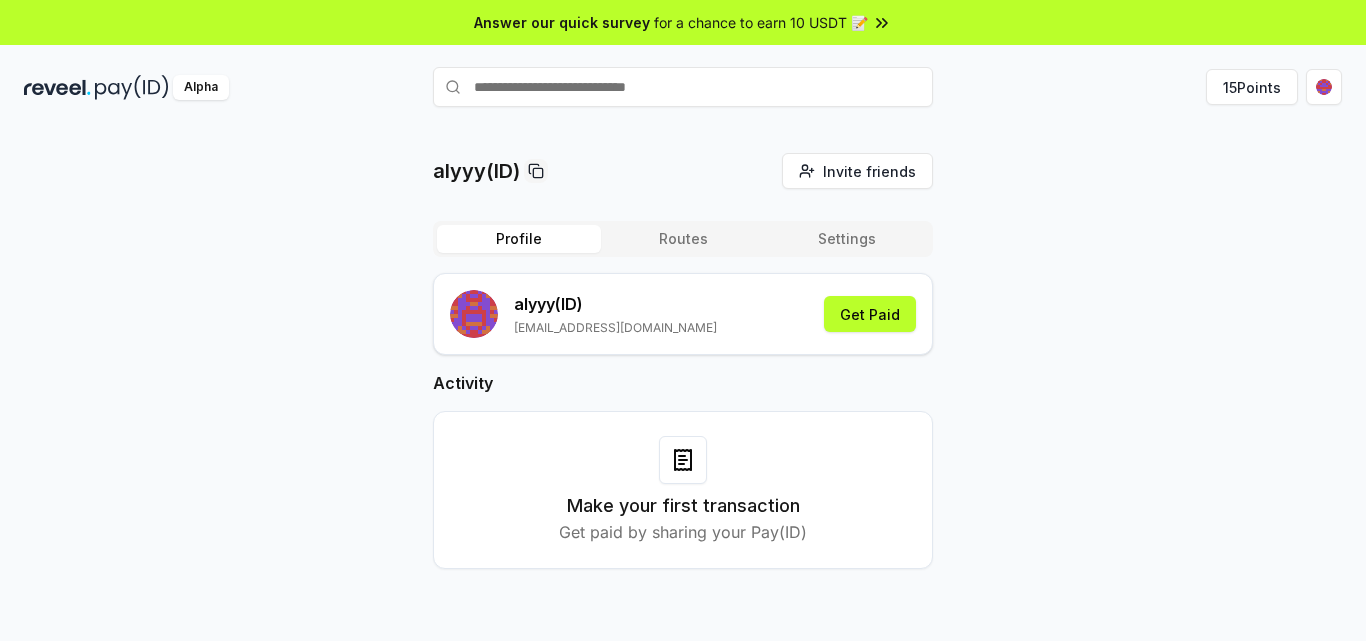 click on "Profile" at bounding box center (519, 239) 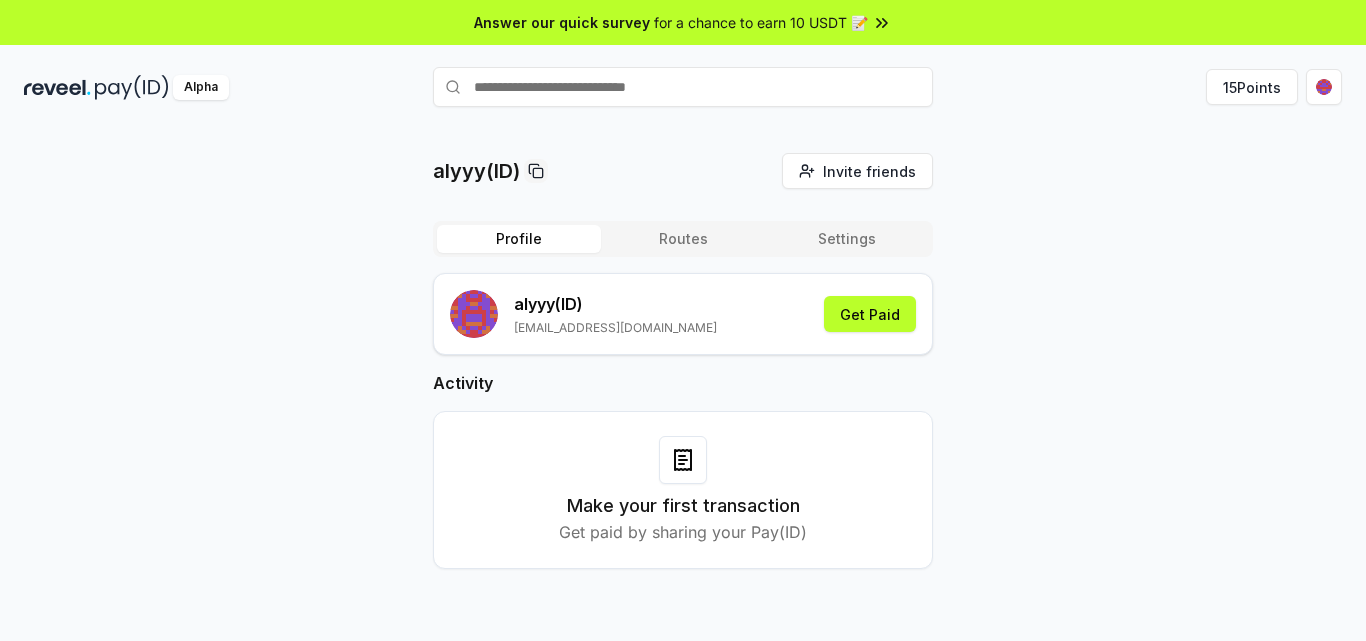 type 